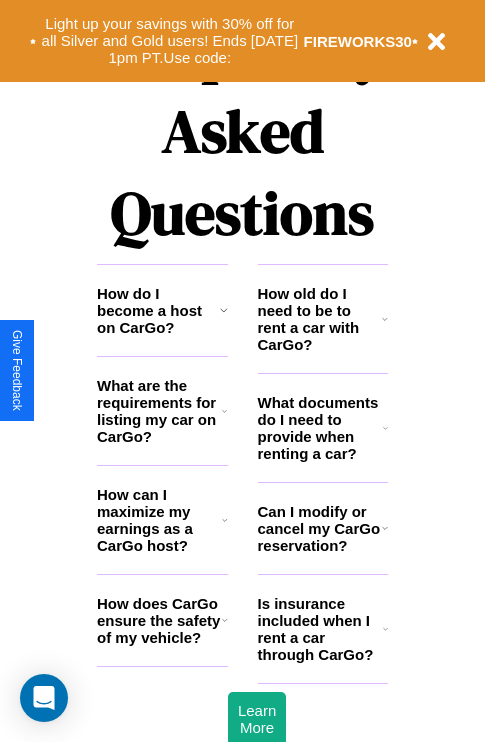 scroll, scrollTop: 2423, scrollLeft: 0, axis: vertical 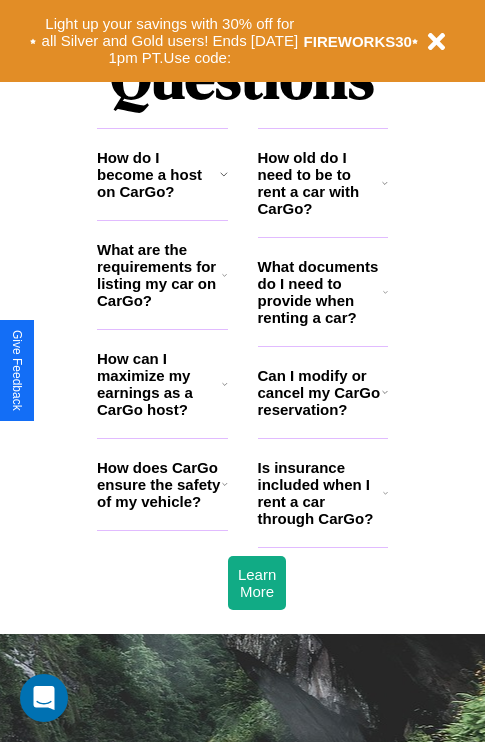 click on "Can I modify or cancel my CarGo reservation?" at bounding box center (320, 392) 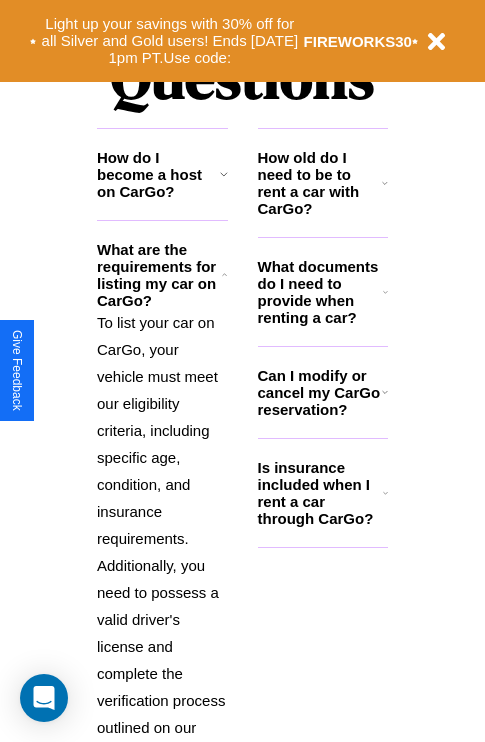 click 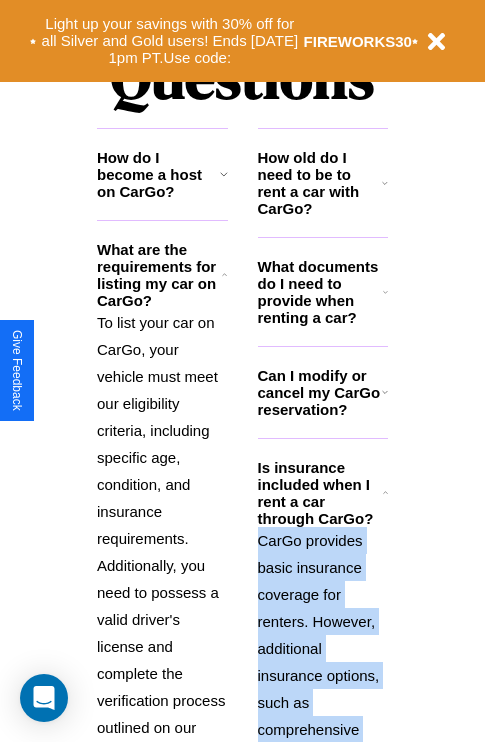 scroll, scrollTop: 2611, scrollLeft: 0, axis: vertical 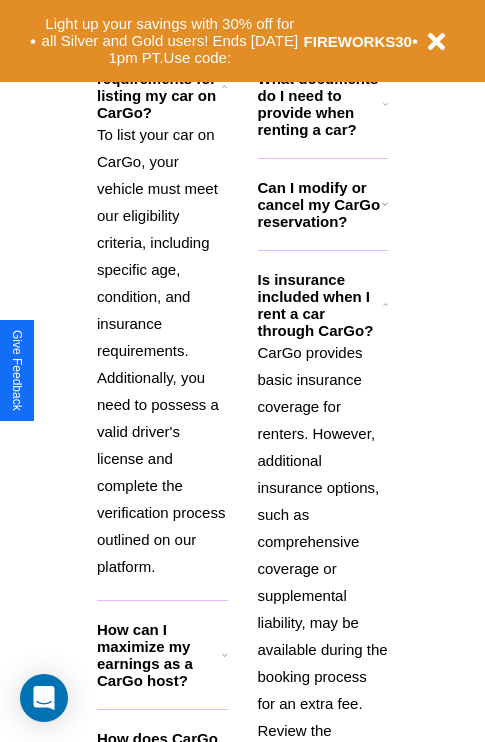 click on "How can I maximize my earnings as a CarGo host?" at bounding box center (159, 655) 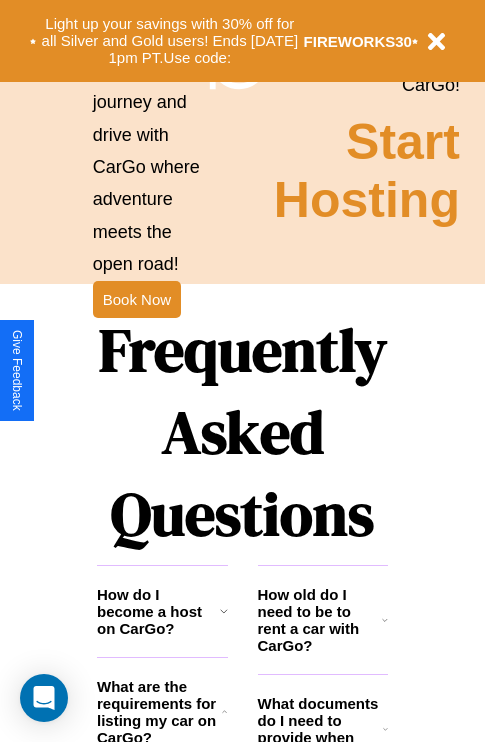 scroll, scrollTop: 1558, scrollLeft: 0, axis: vertical 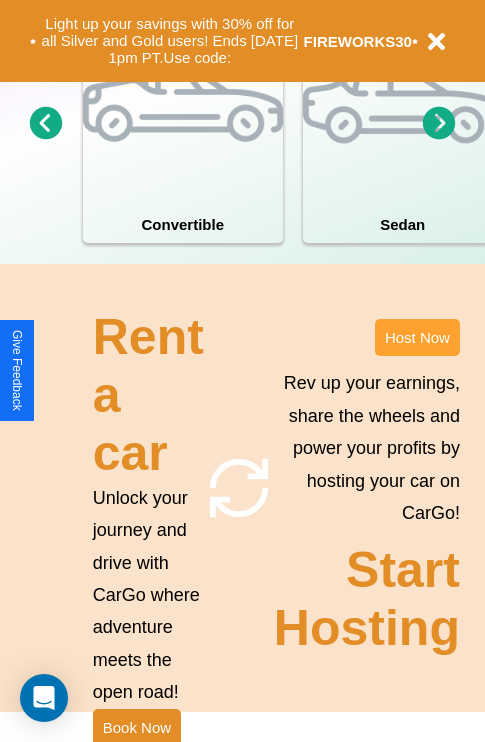 click on "Host Now" at bounding box center [417, 337] 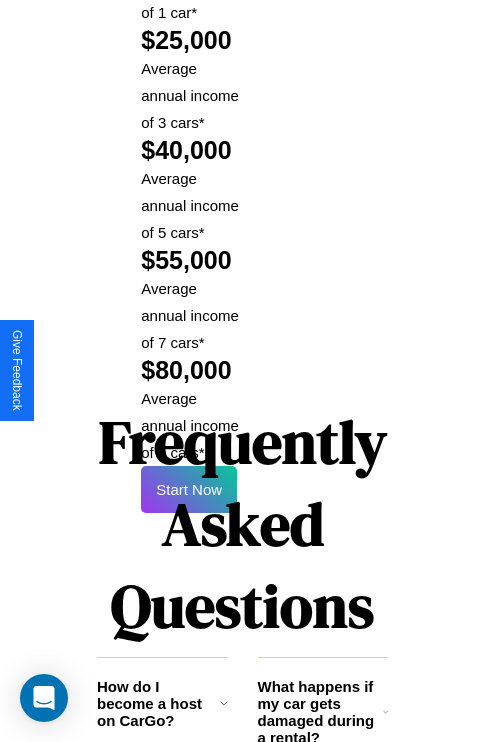 scroll, scrollTop: 2943, scrollLeft: 0, axis: vertical 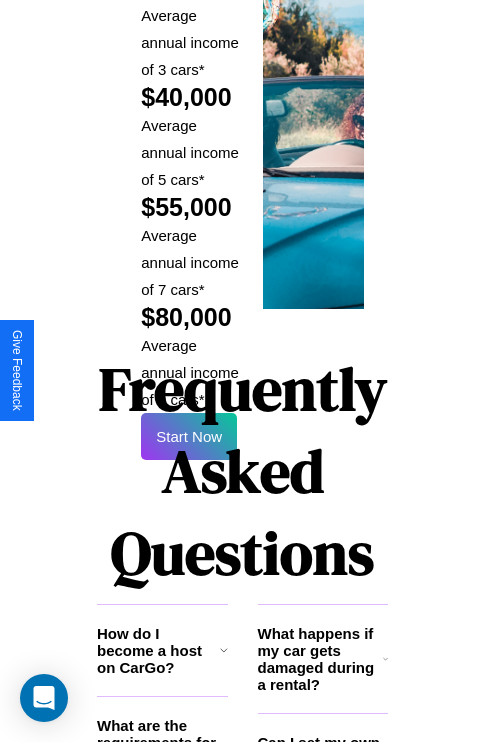 click on "Frequently Asked Questions" at bounding box center [242, 471] 